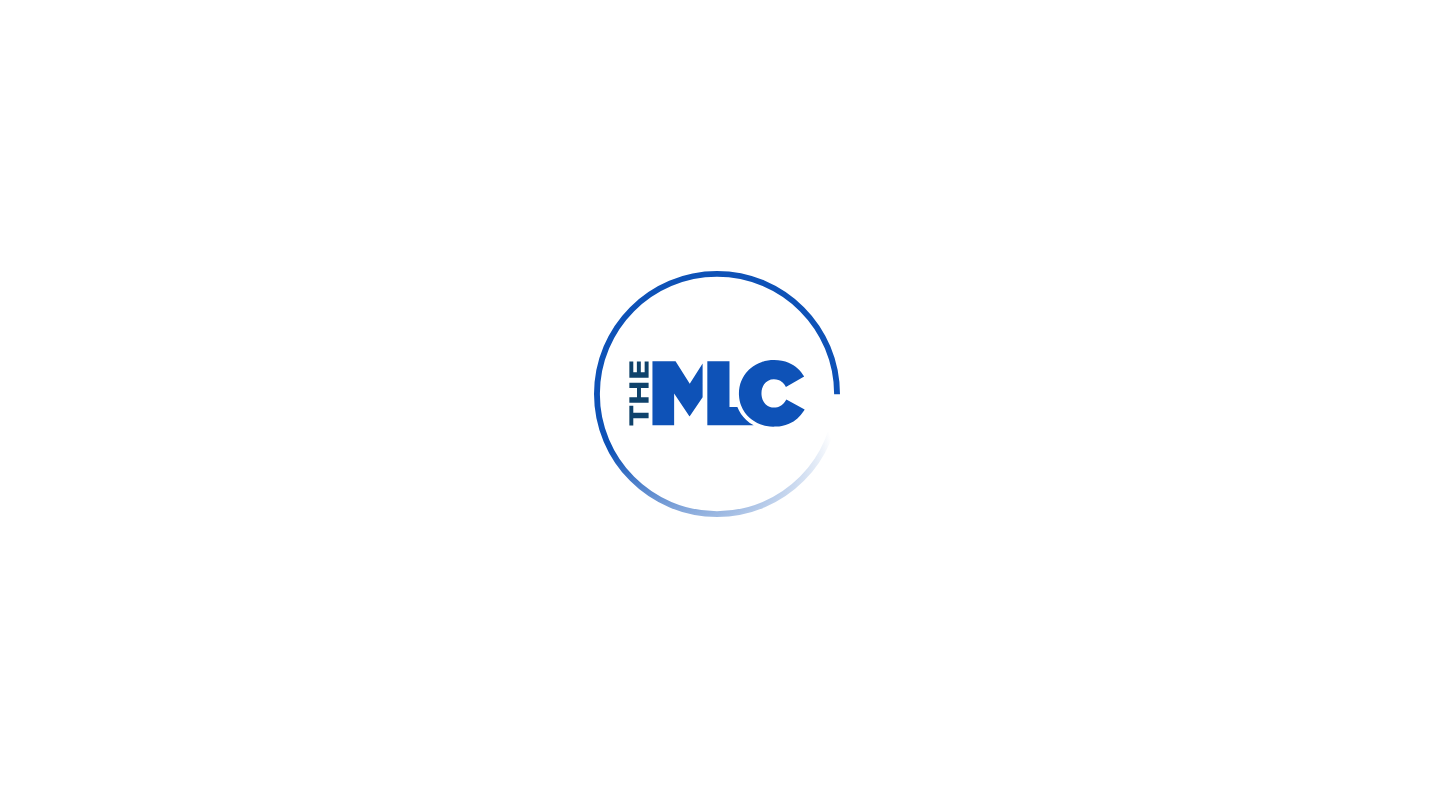 scroll, scrollTop: 0, scrollLeft: 0, axis: both 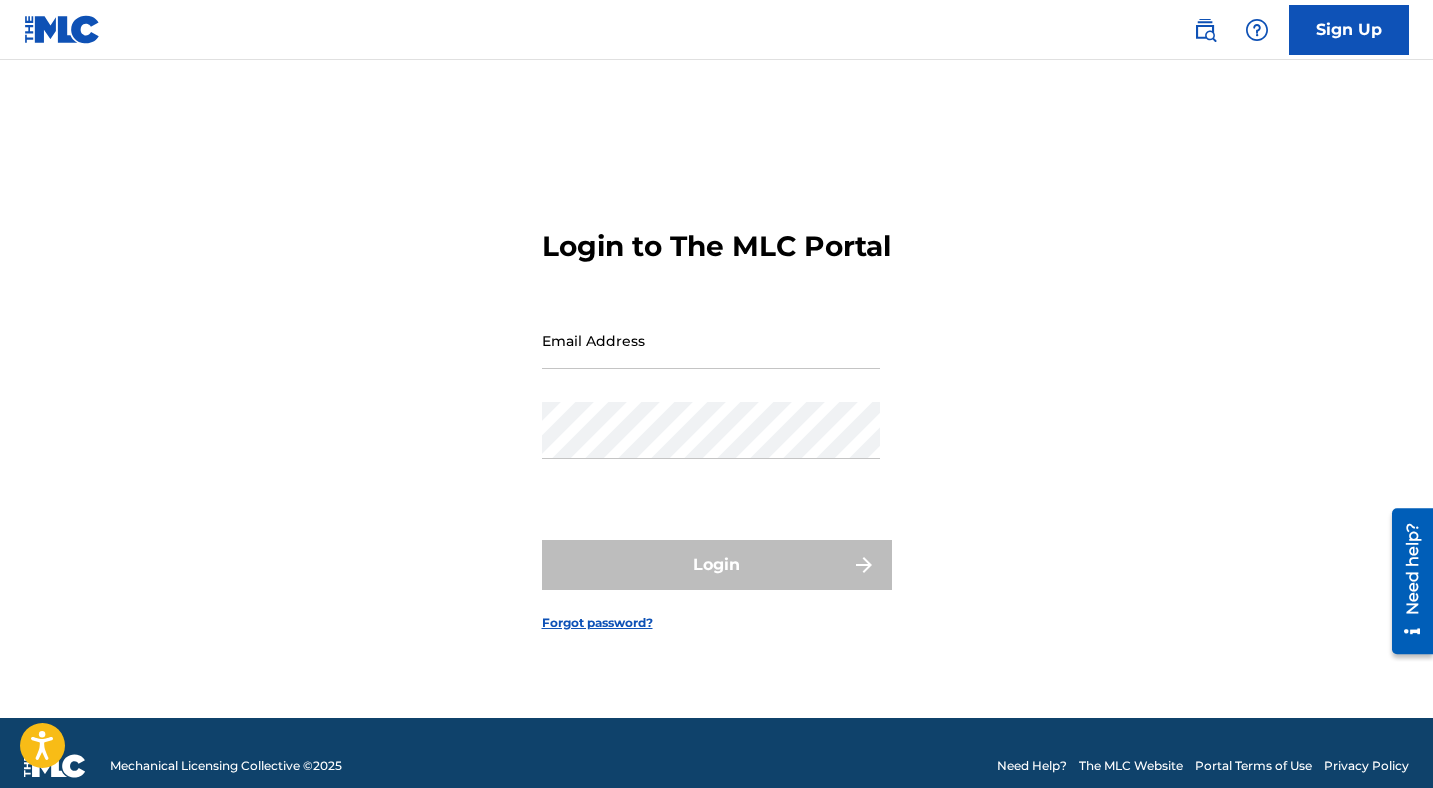 click on "Email Address" at bounding box center (711, 357) 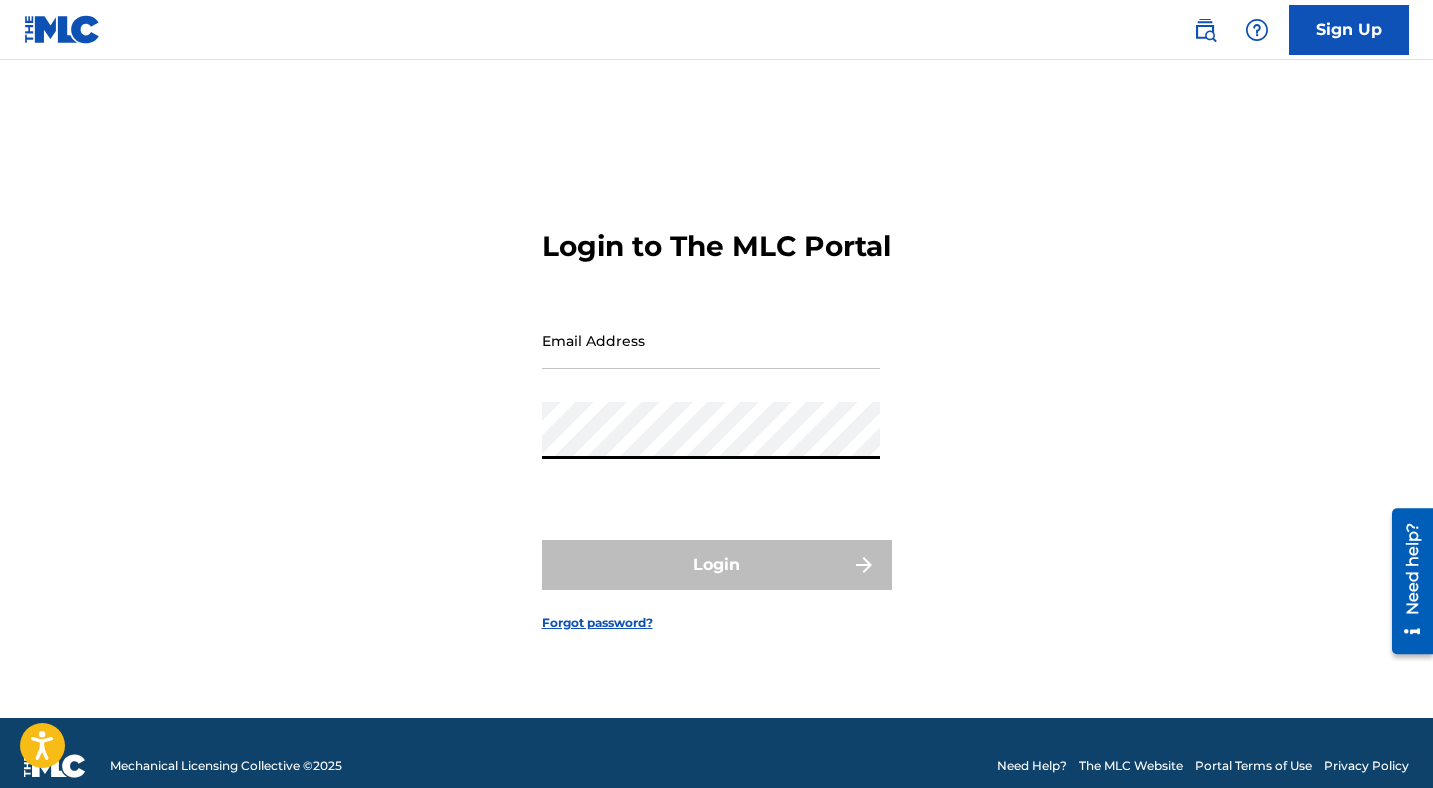 type on "Publishing@irislivemusic.net" 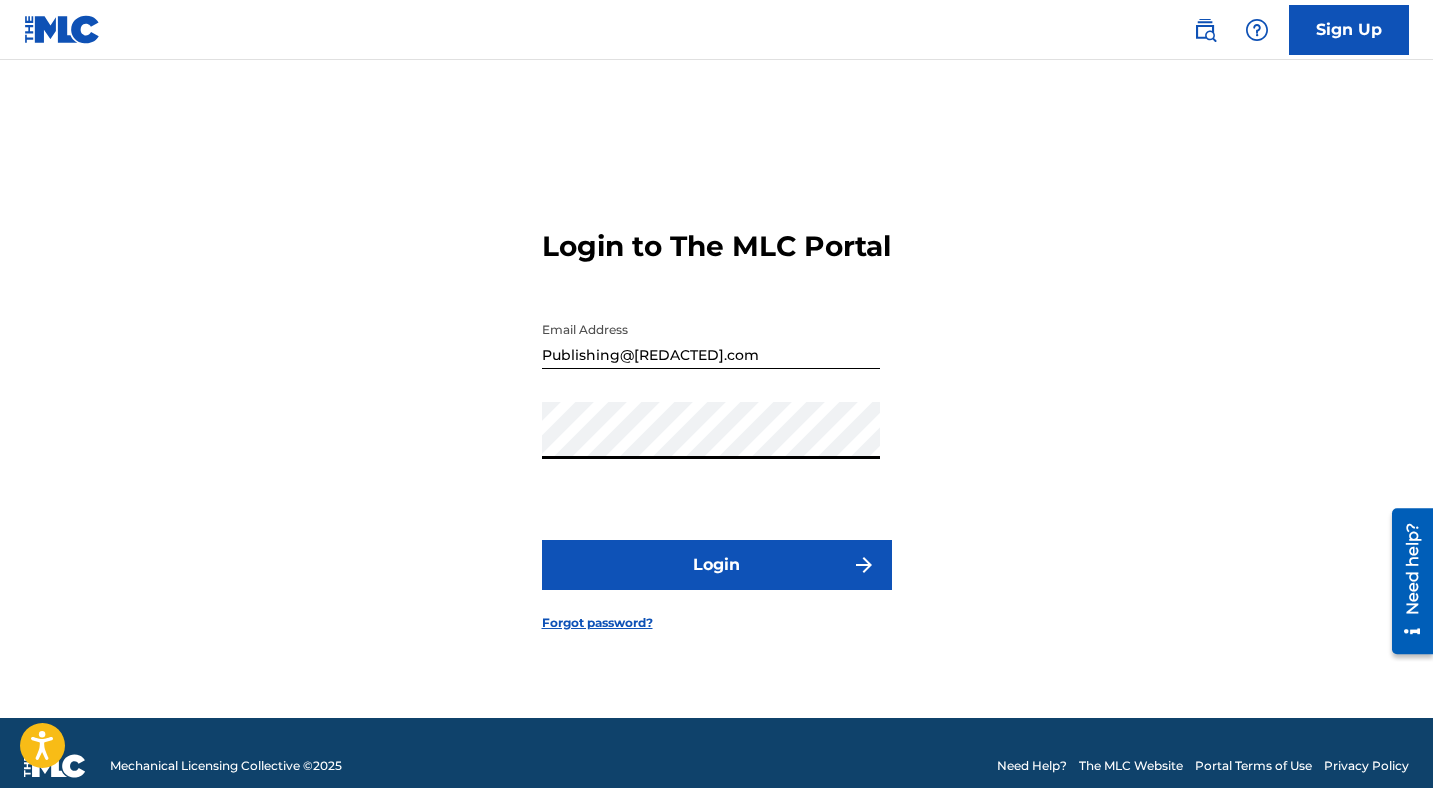 click on "Login" at bounding box center (717, 565) 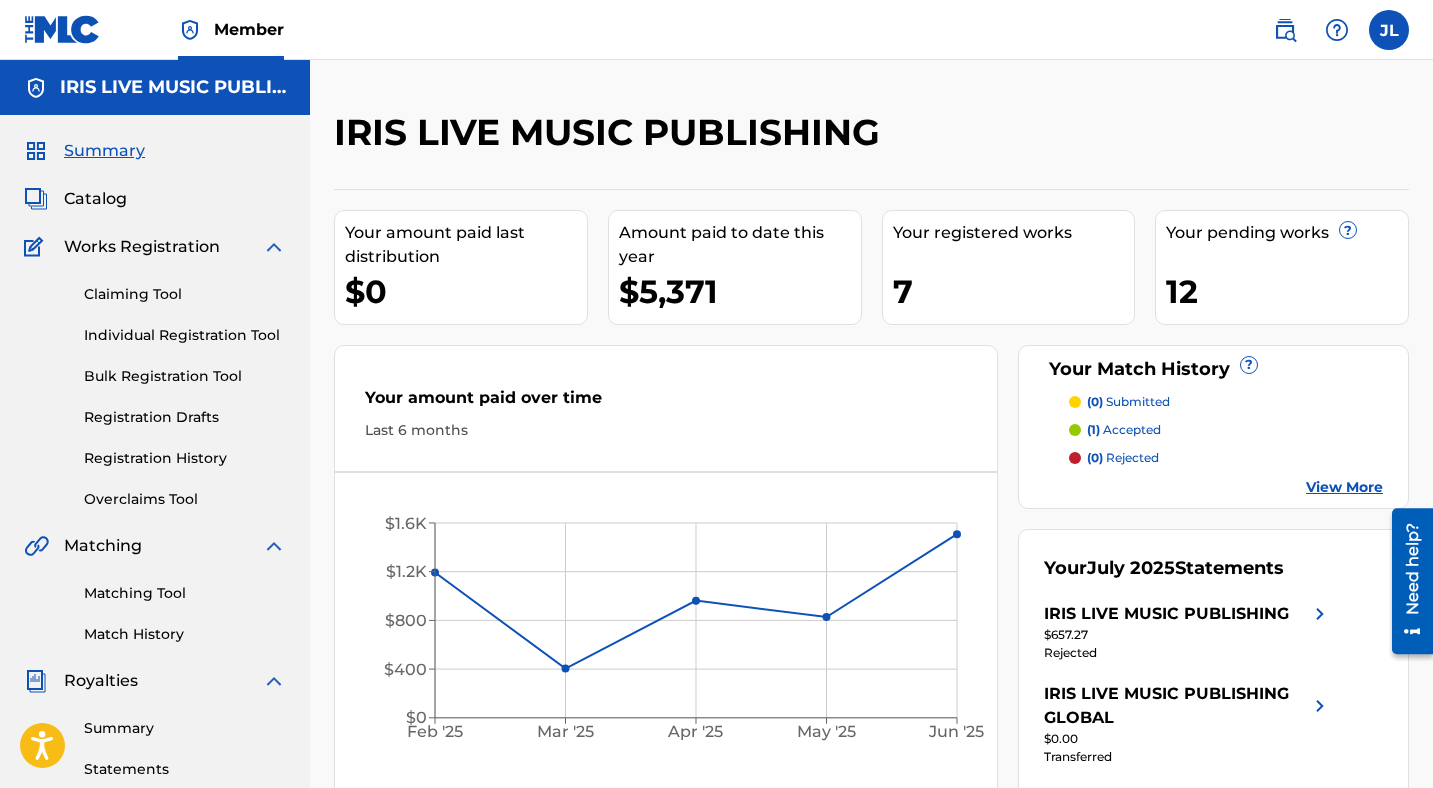 click at bounding box center [1389, 30] 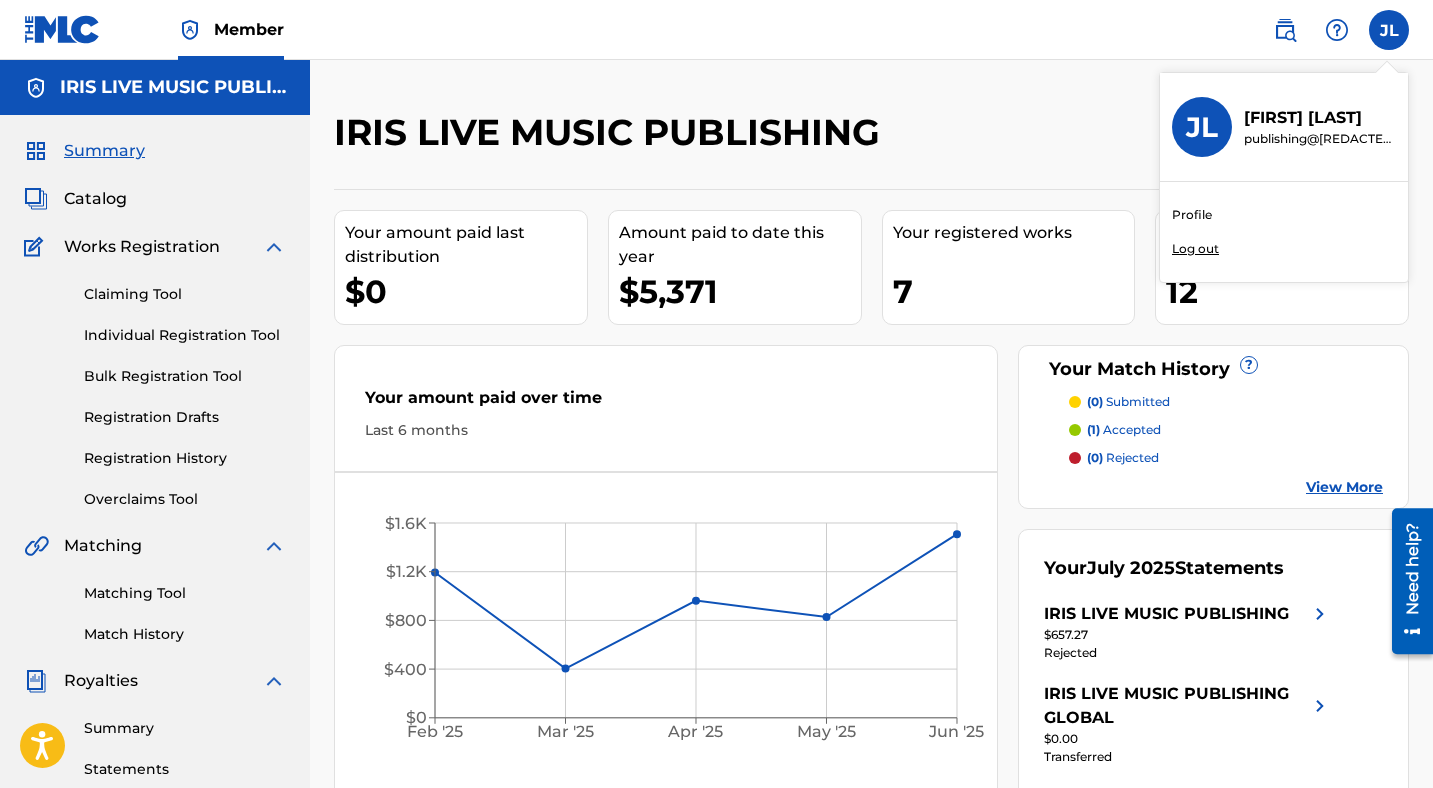 click on "Log out" at bounding box center (1195, 249) 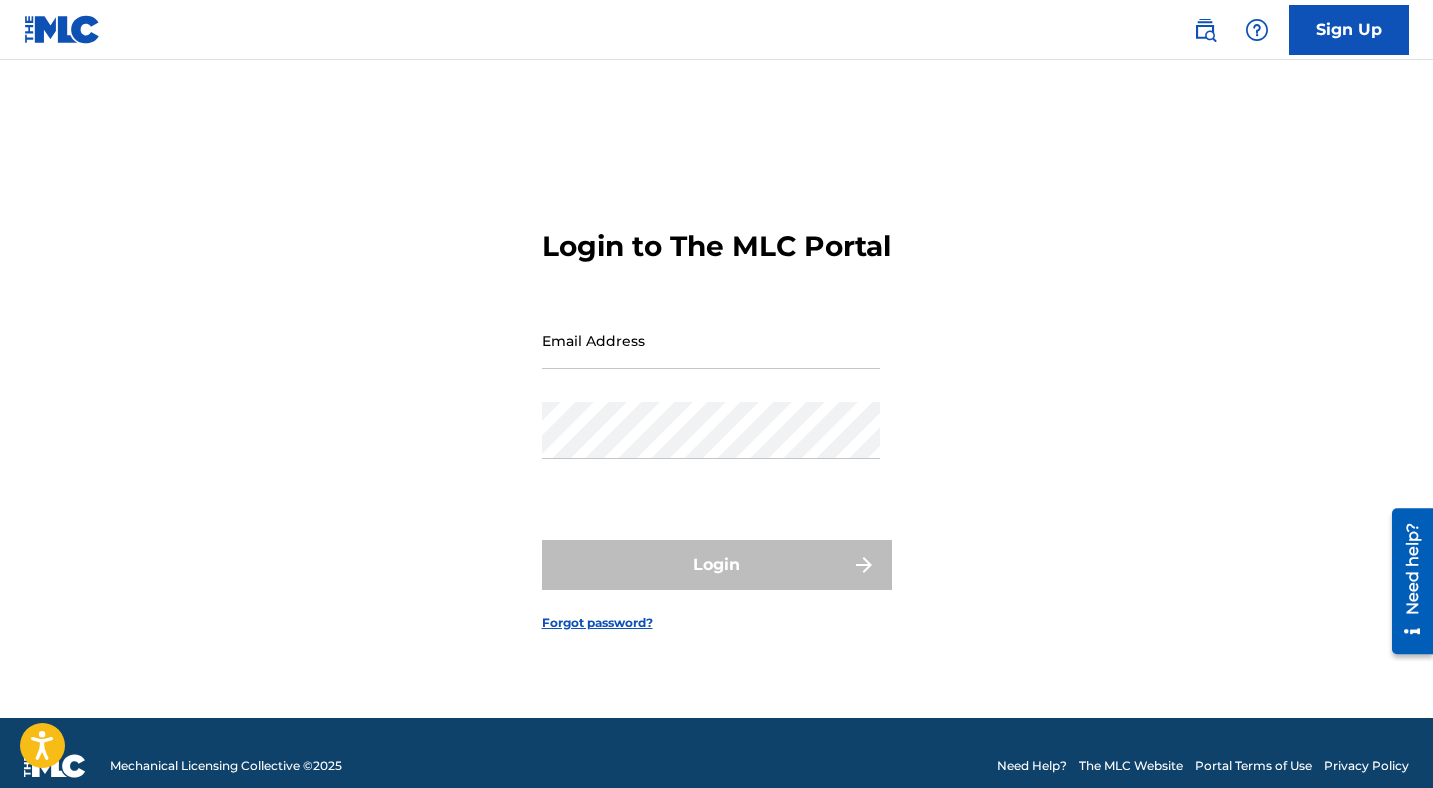 click on "Email Address" at bounding box center (711, 340) 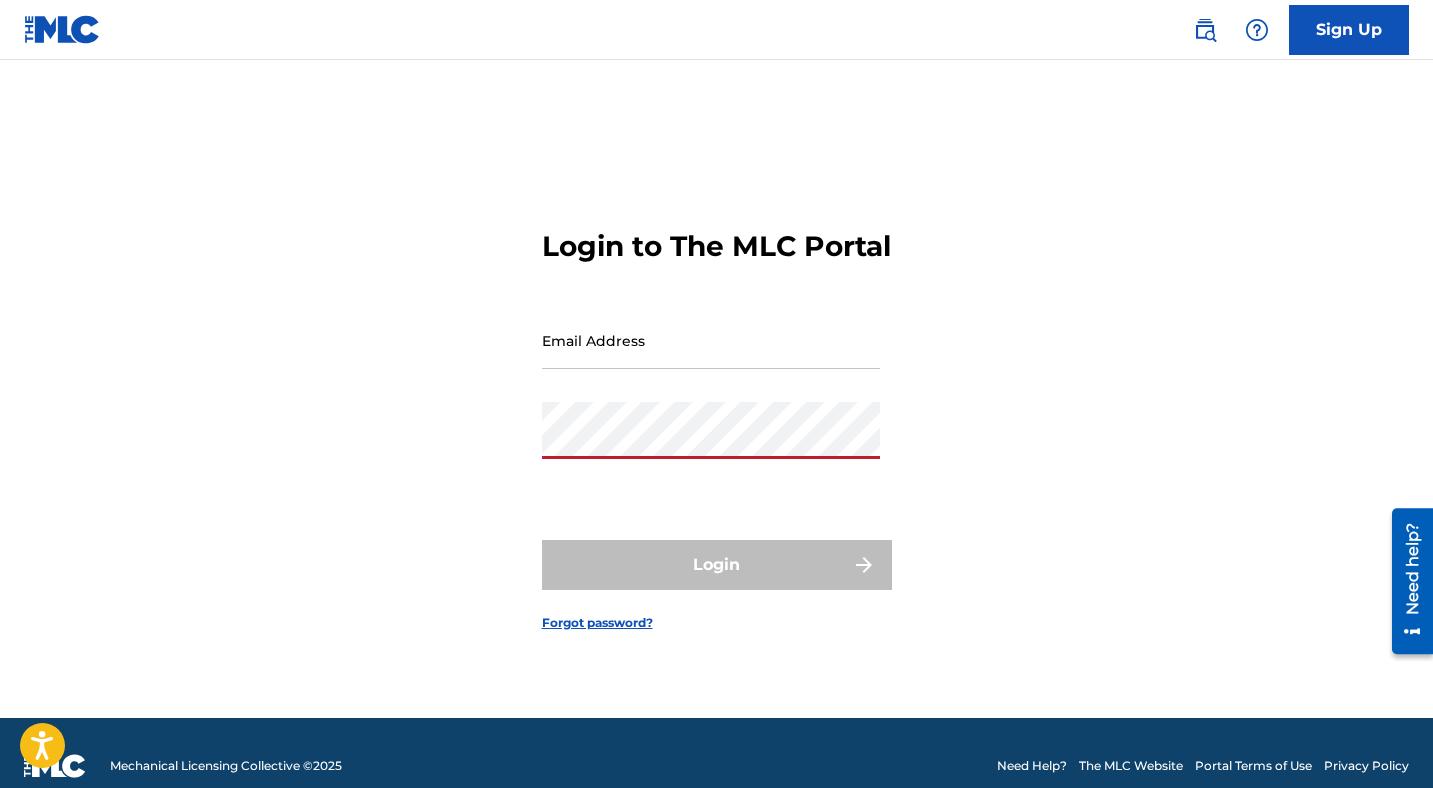 click on "Email Address" at bounding box center [711, 340] 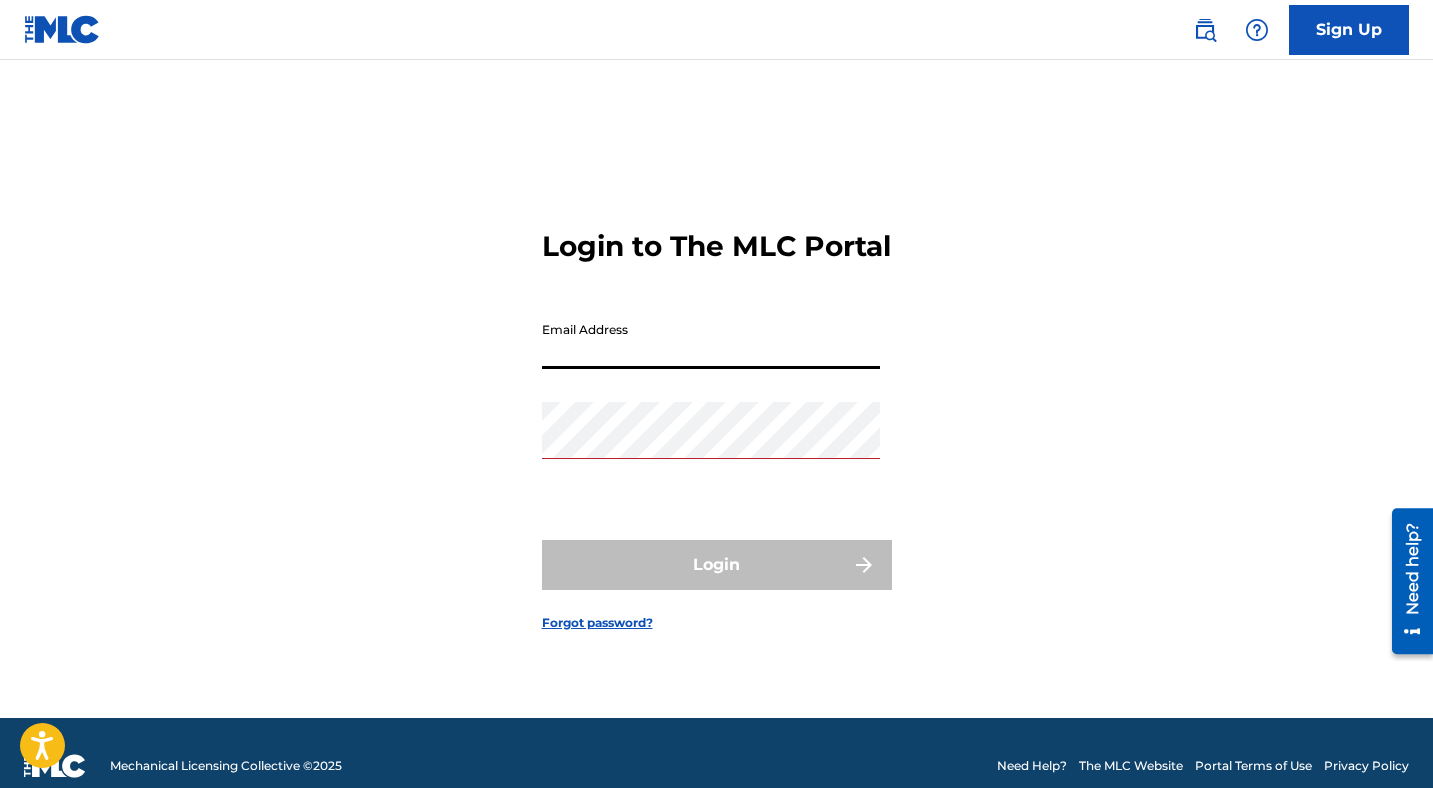type on "publishing@example.com" 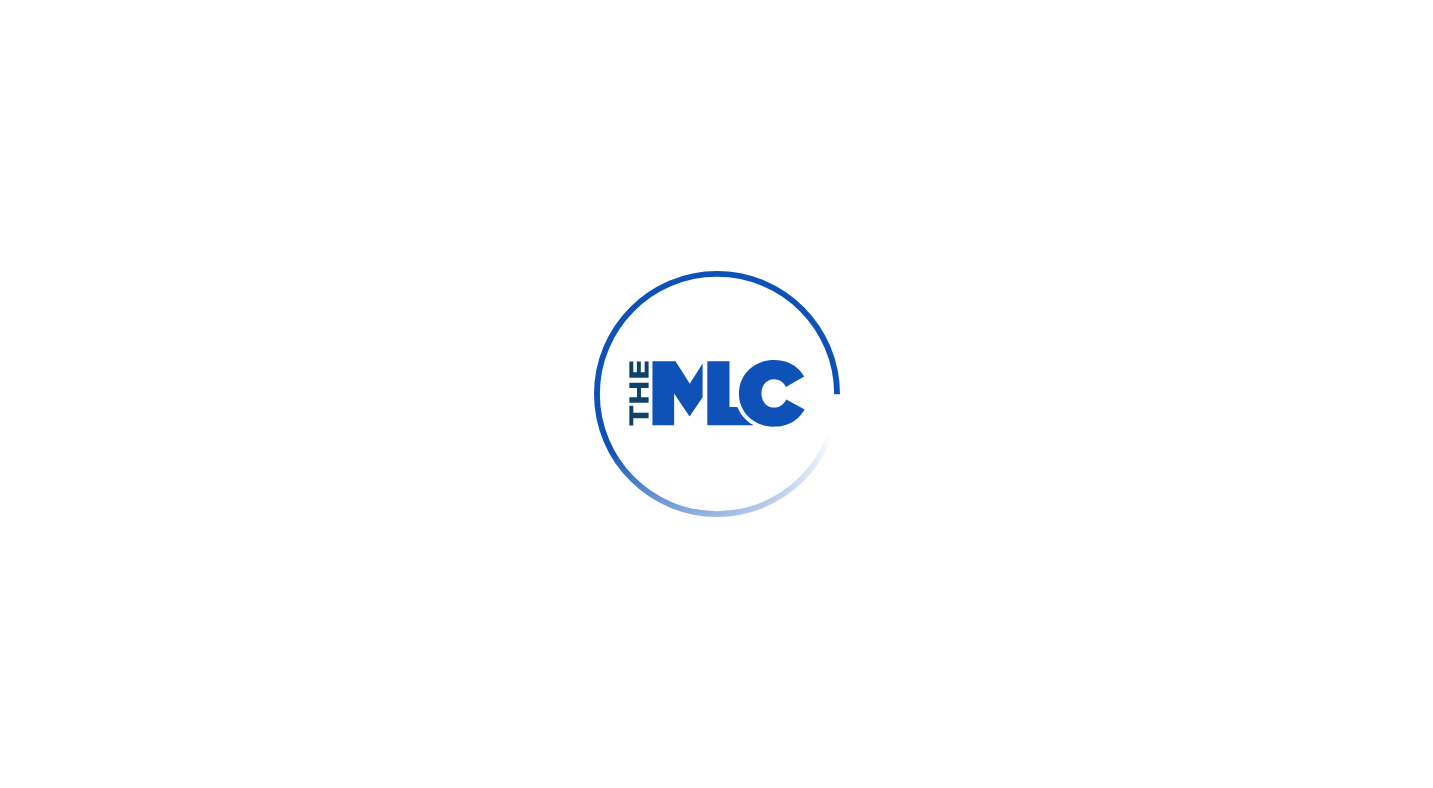 scroll, scrollTop: 0, scrollLeft: 0, axis: both 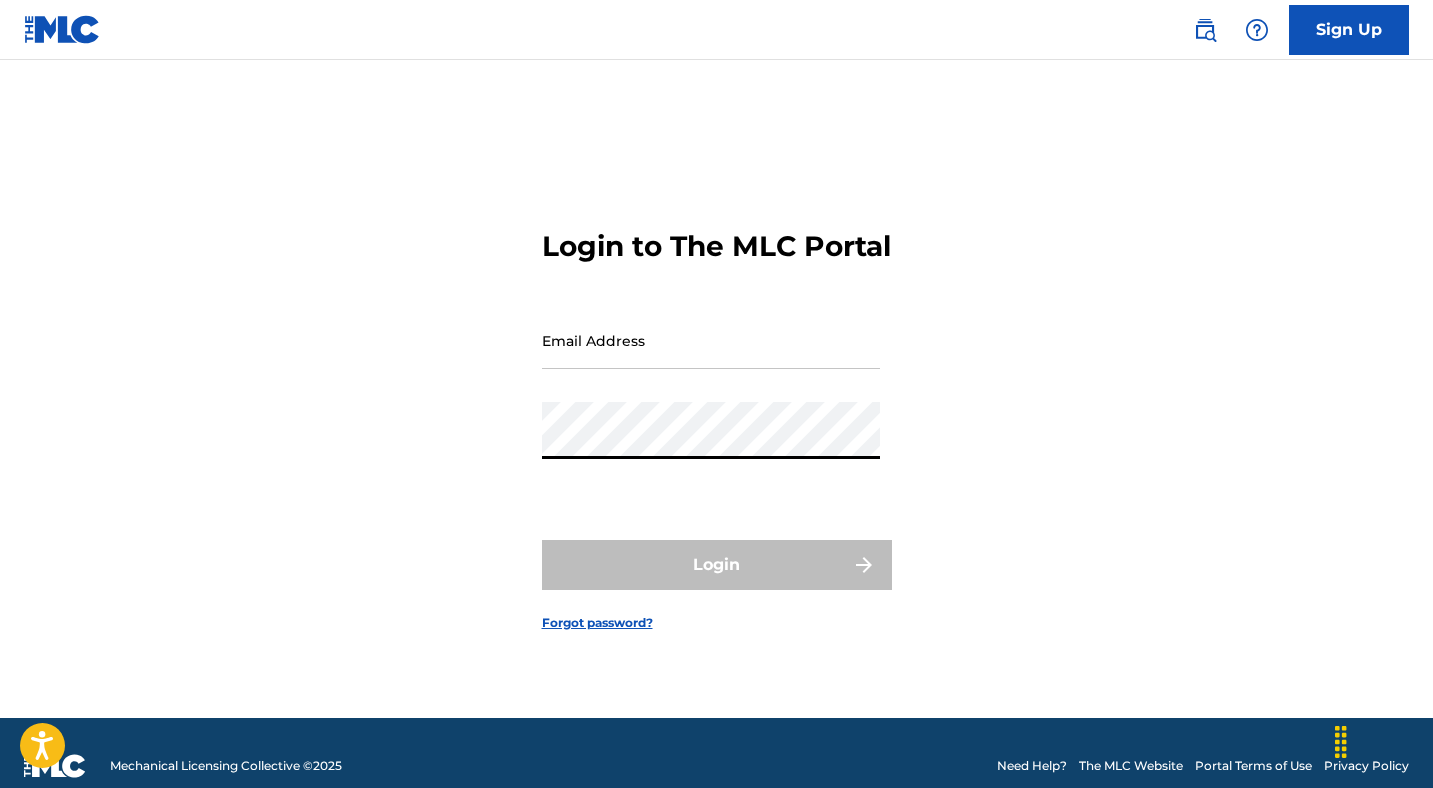 type on "publishing@example.com" 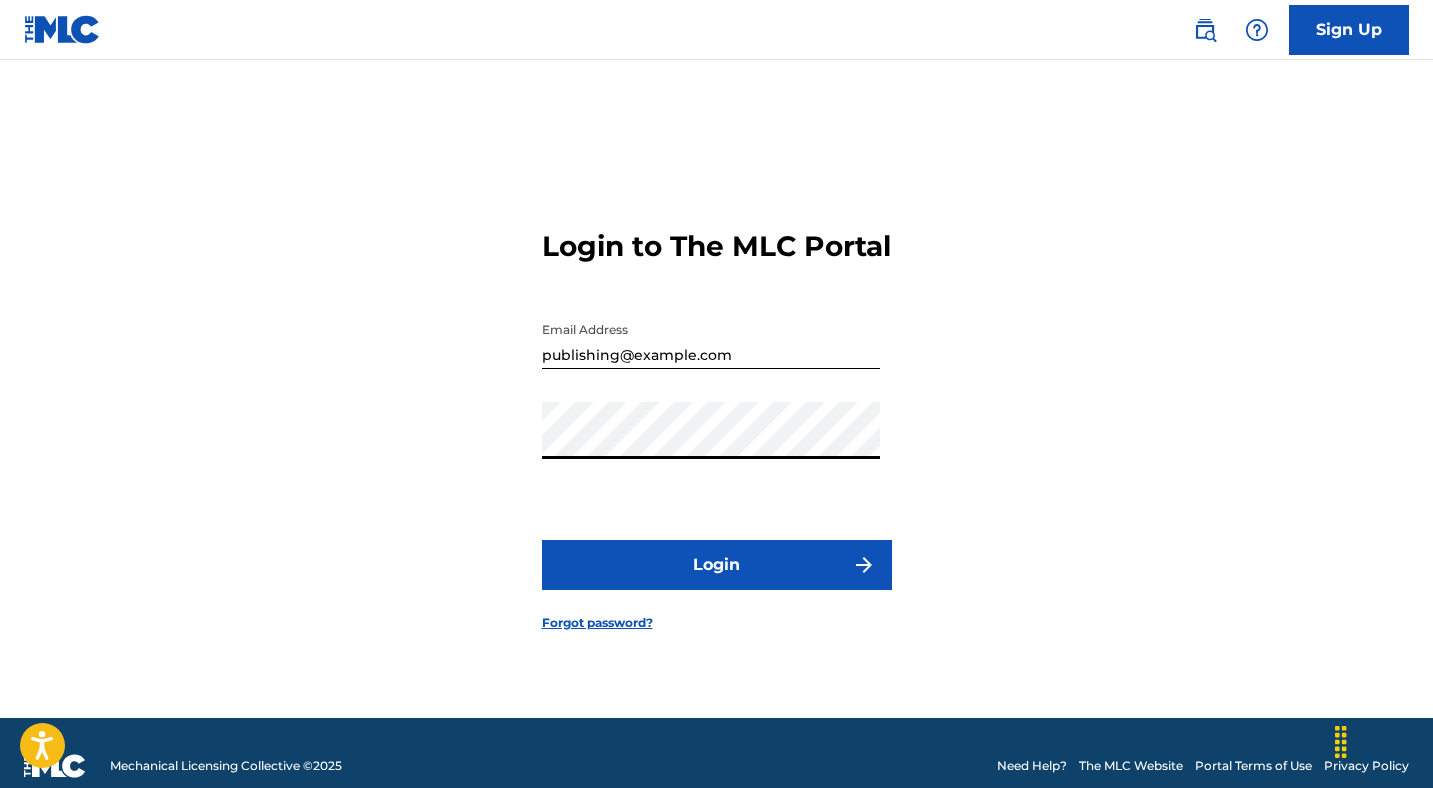 click on "Login" at bounding box center [717, 565] 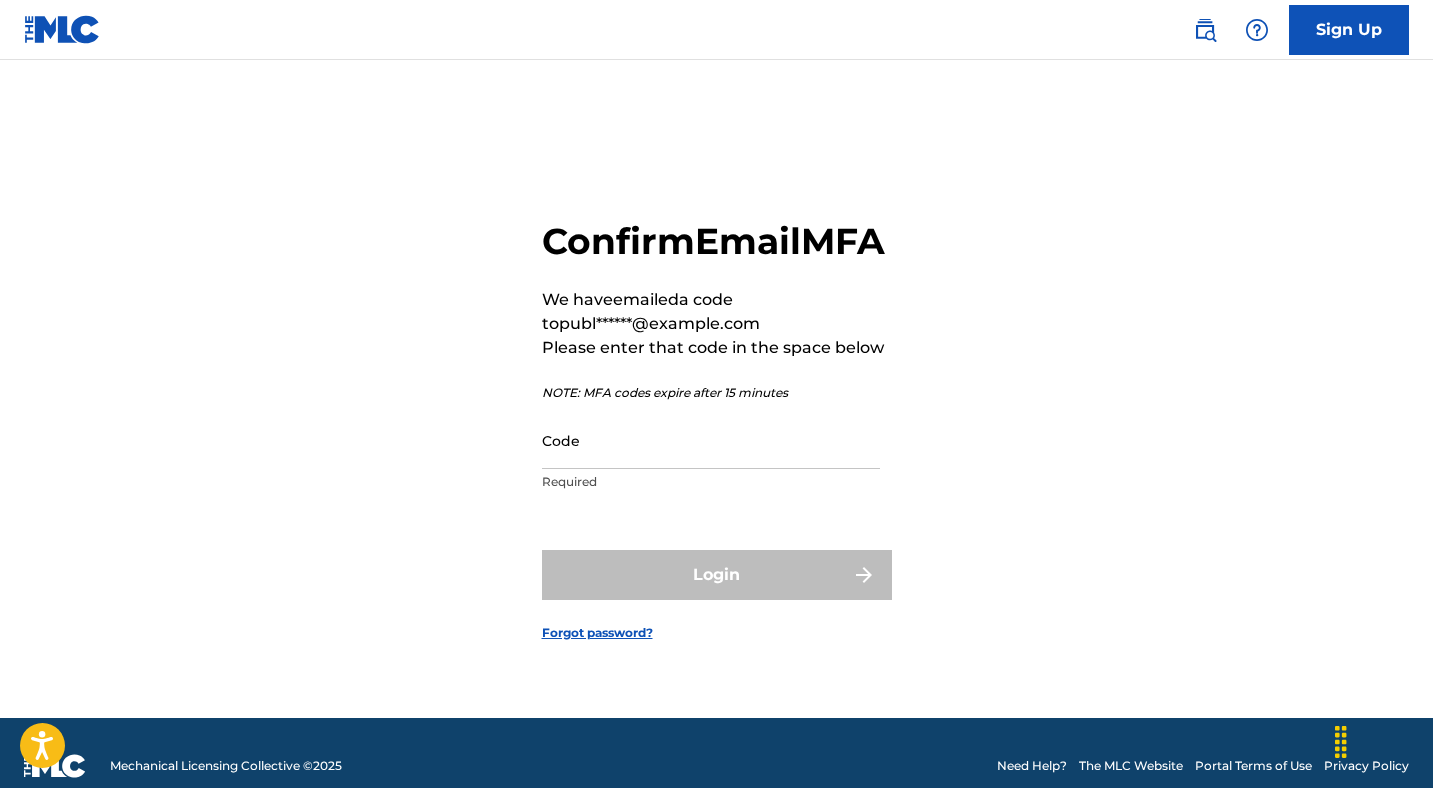 click on "Code" at bounding box center (711, 440) 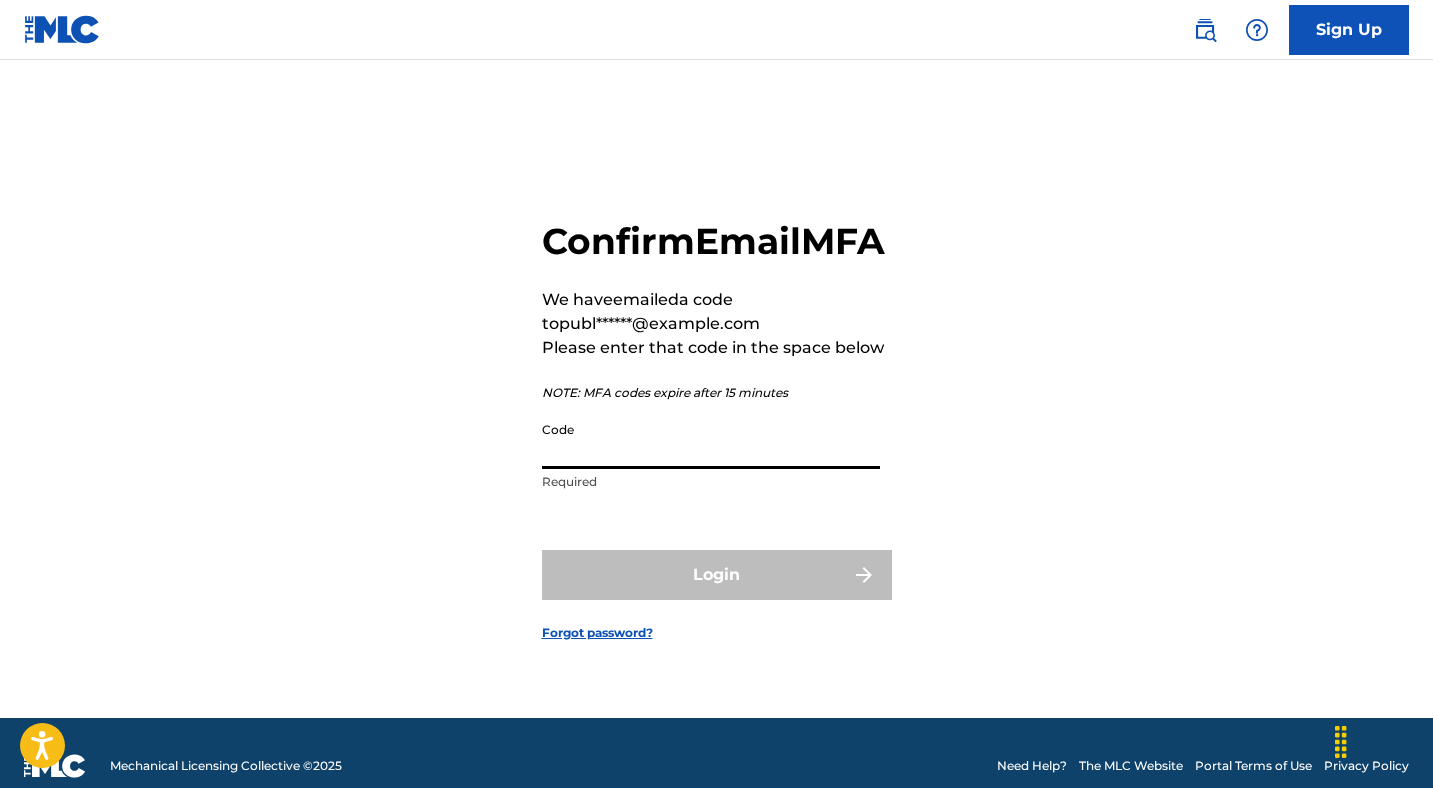 paste on "131898" 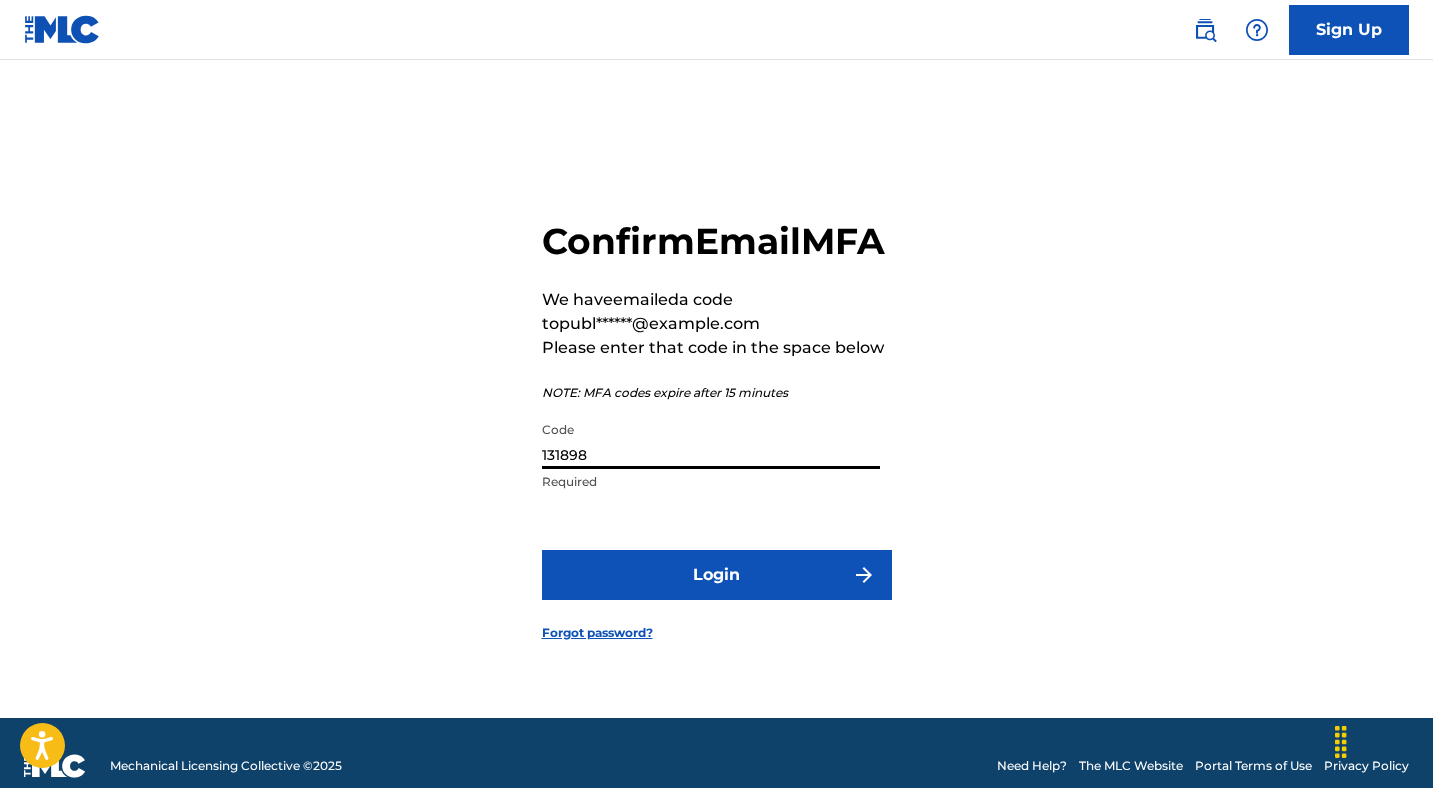type on "131898" 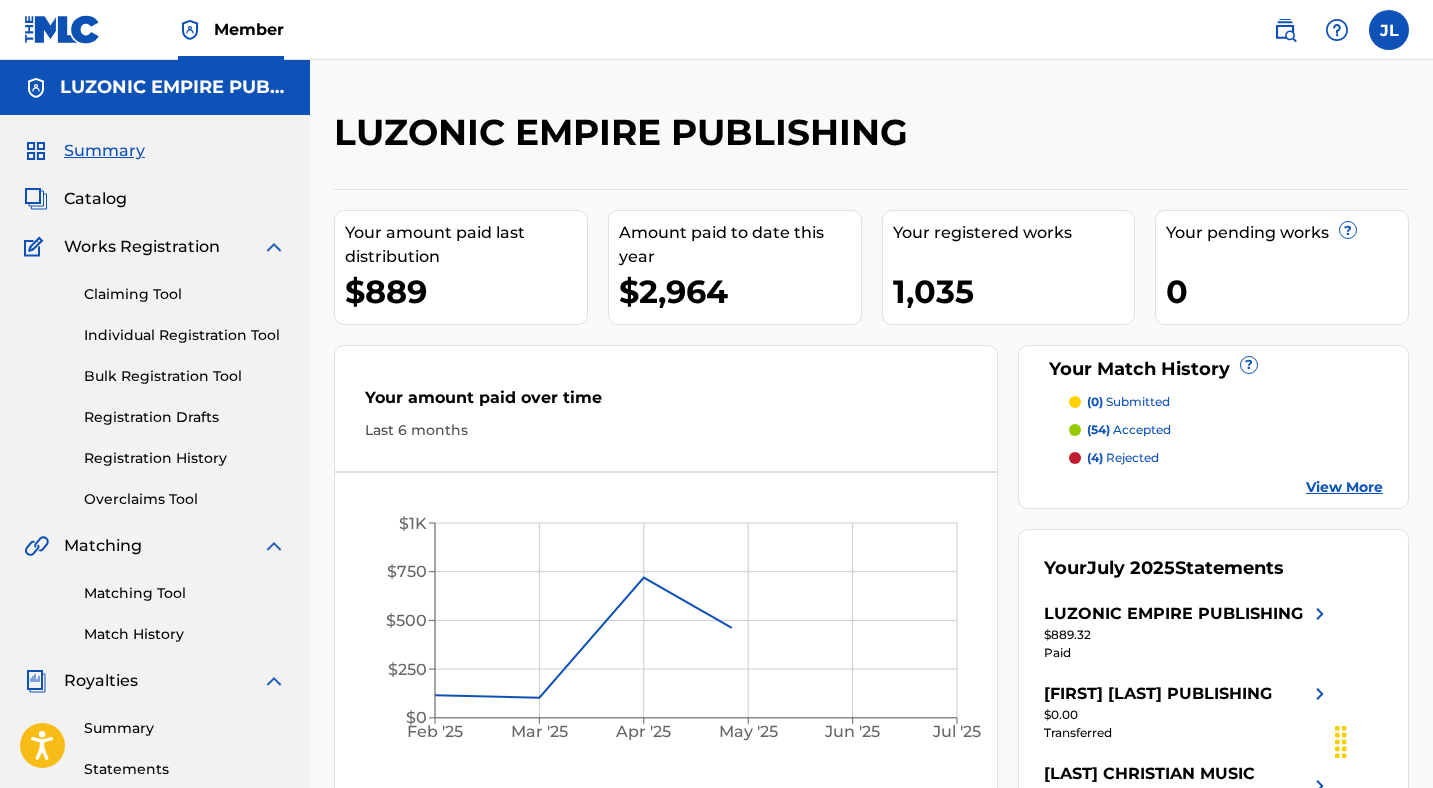 scroll, scrollTop: 0, scrollLeft: 0, axis: both 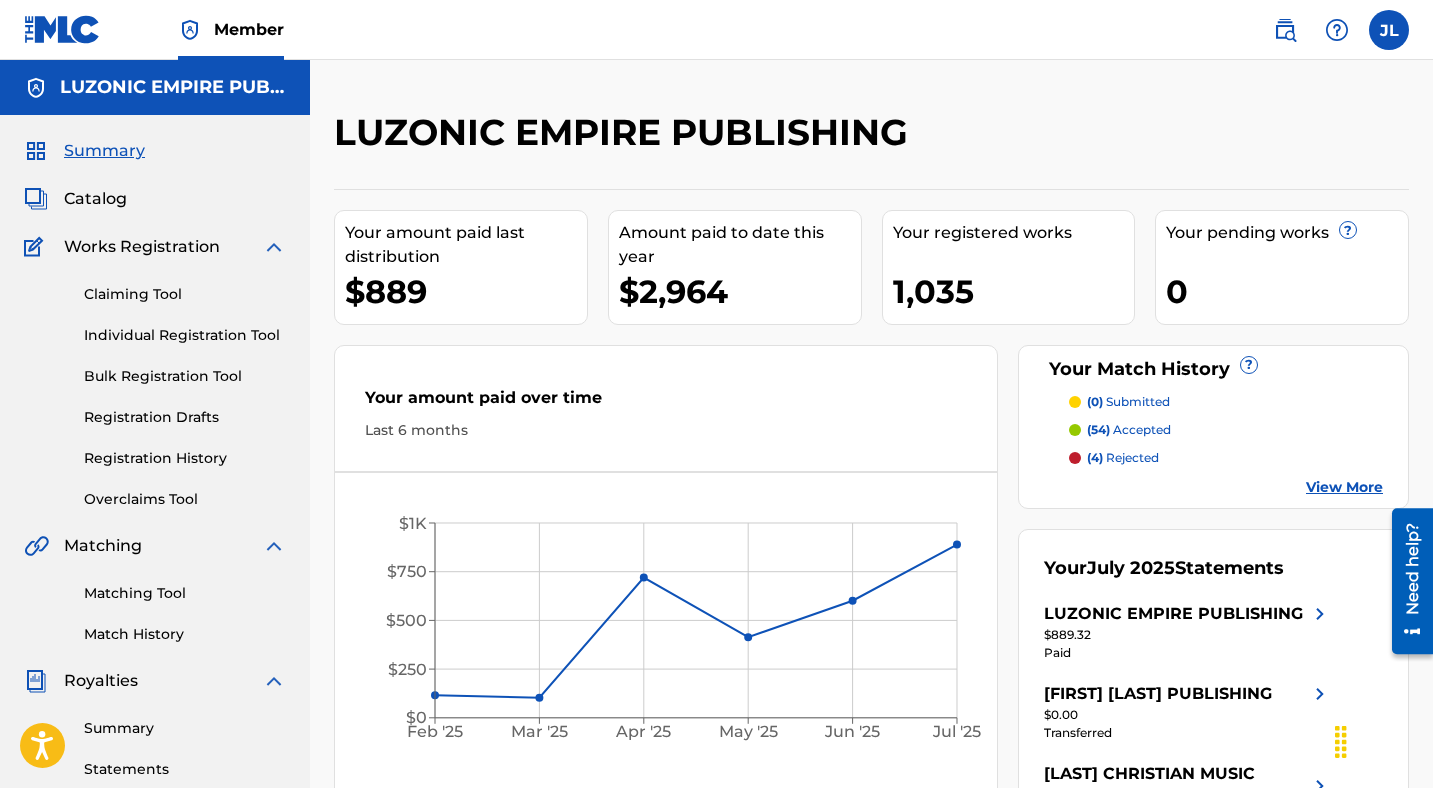click on "Catalog" at bounding box center (95, 199) 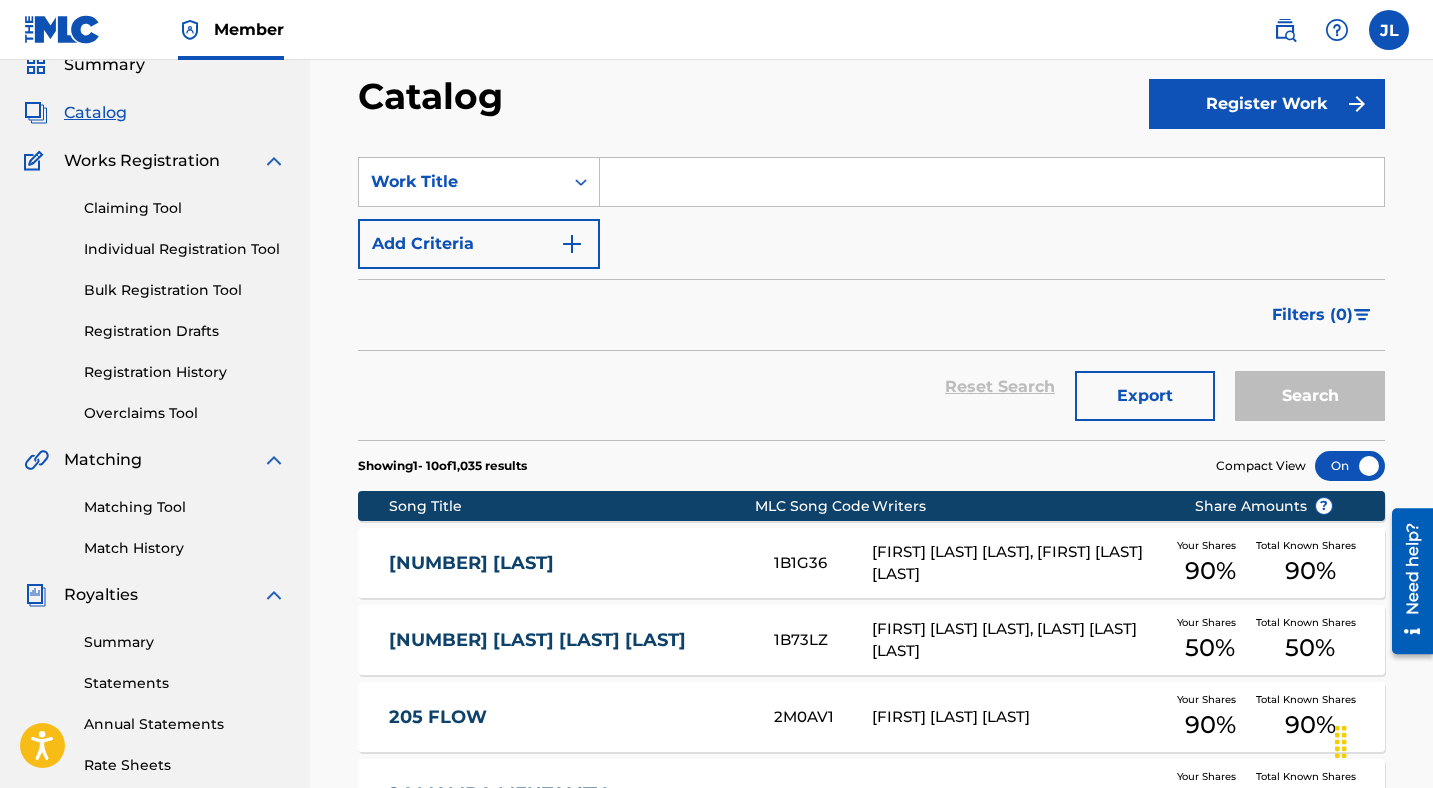 scroll, scrollTop: 88, scrollLeft: 0, axis: vertical 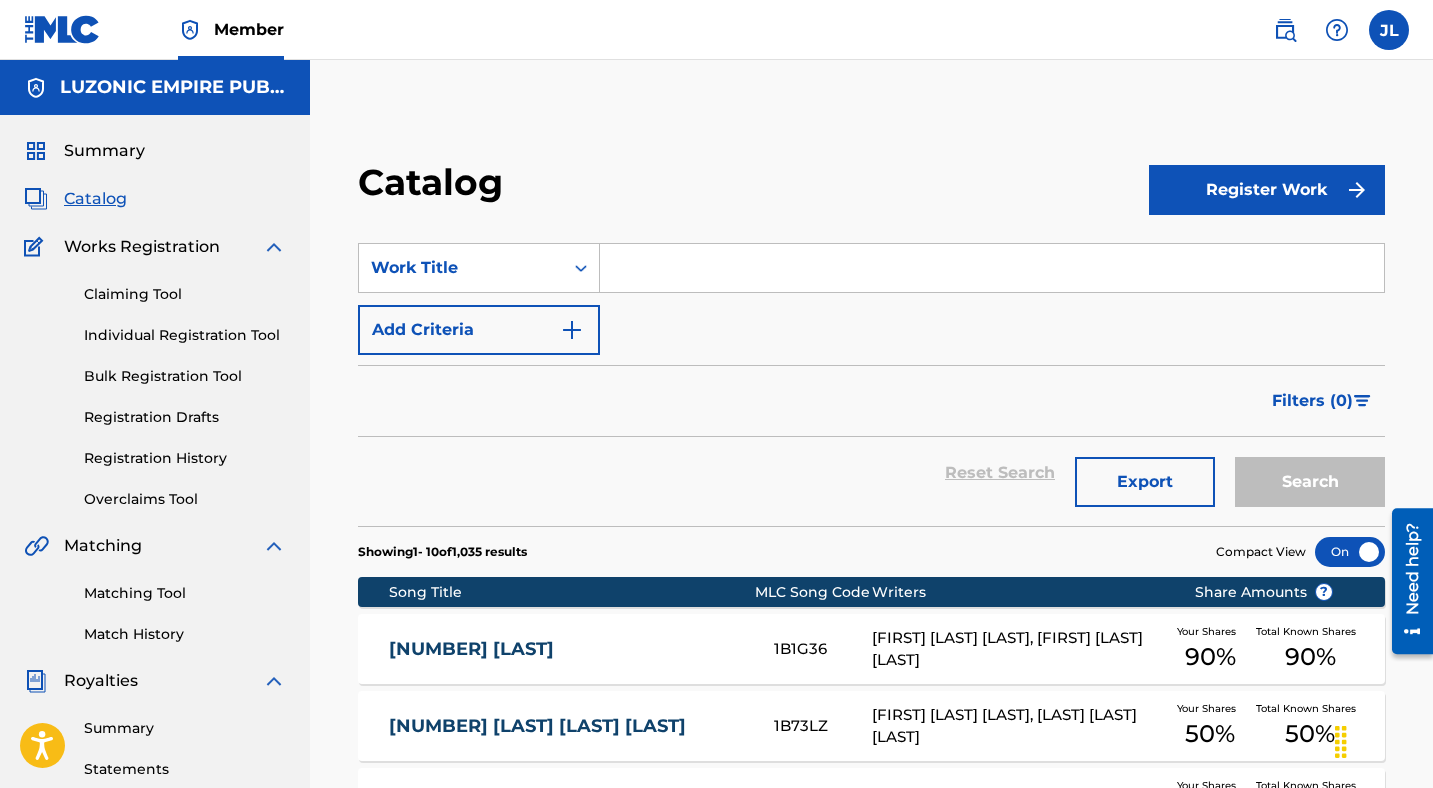 click on "Summary" at bounding box center [104, 151] 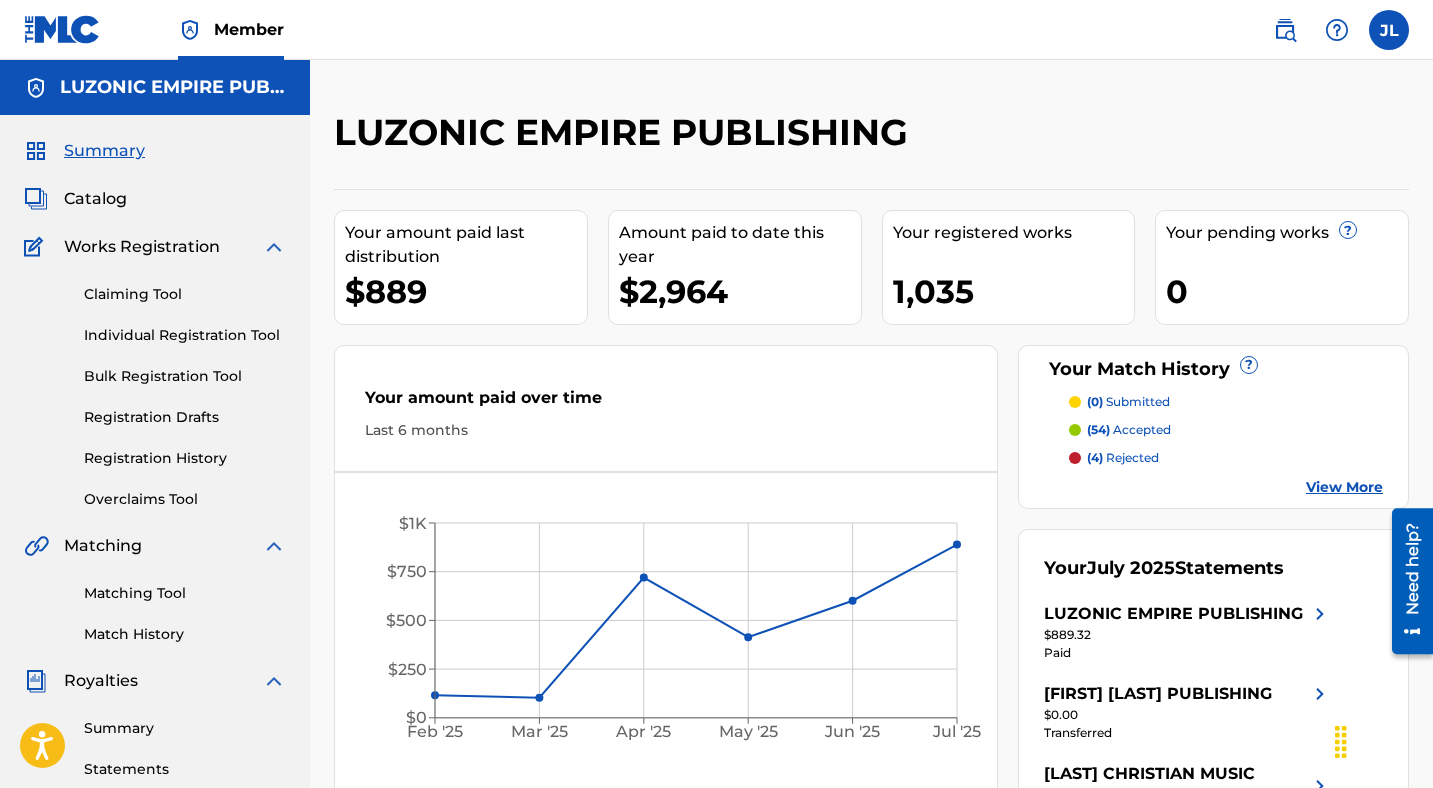 click on "Summary" at bounding box center (104, 151) 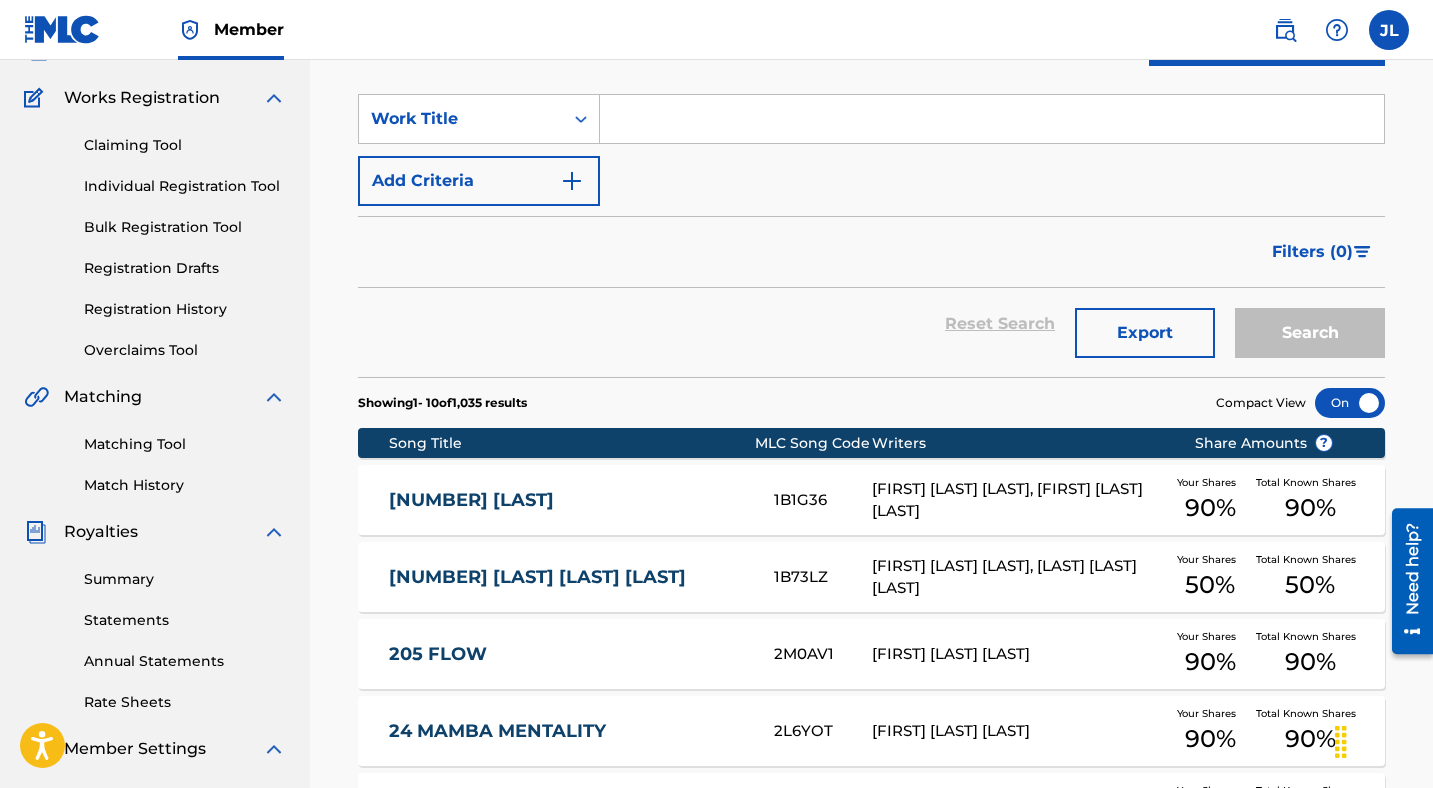 scroll, scrollTop: 150, scrollLeft: 0, axis: vertical 